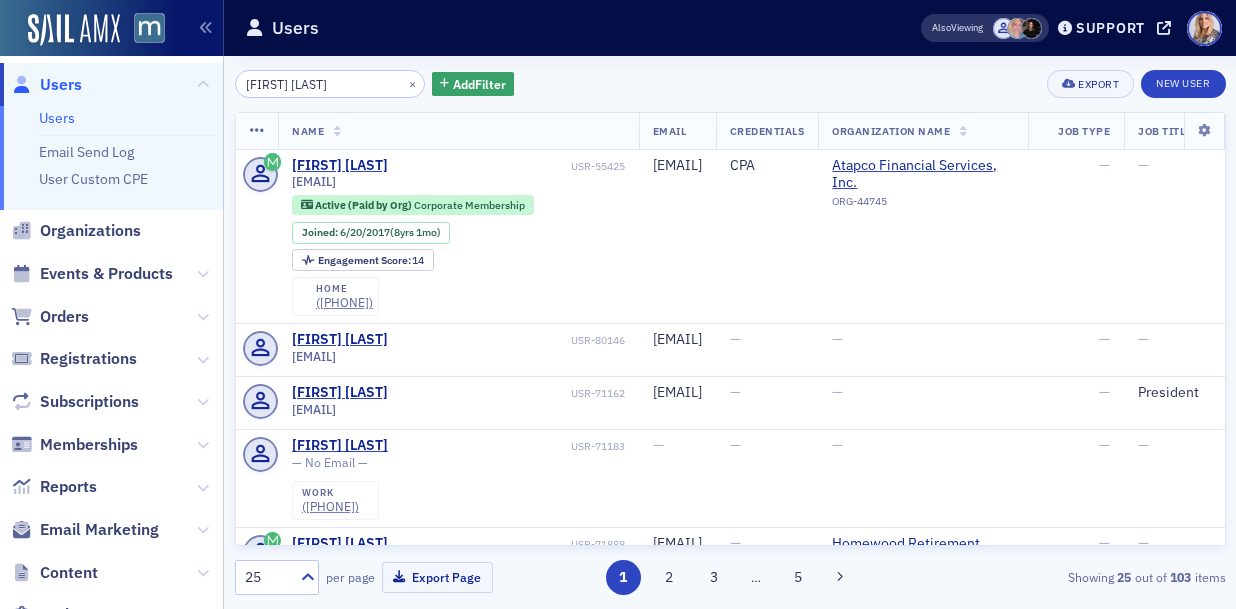 scroll, scrollTop: 0, scrollLeft: 0, axis: both 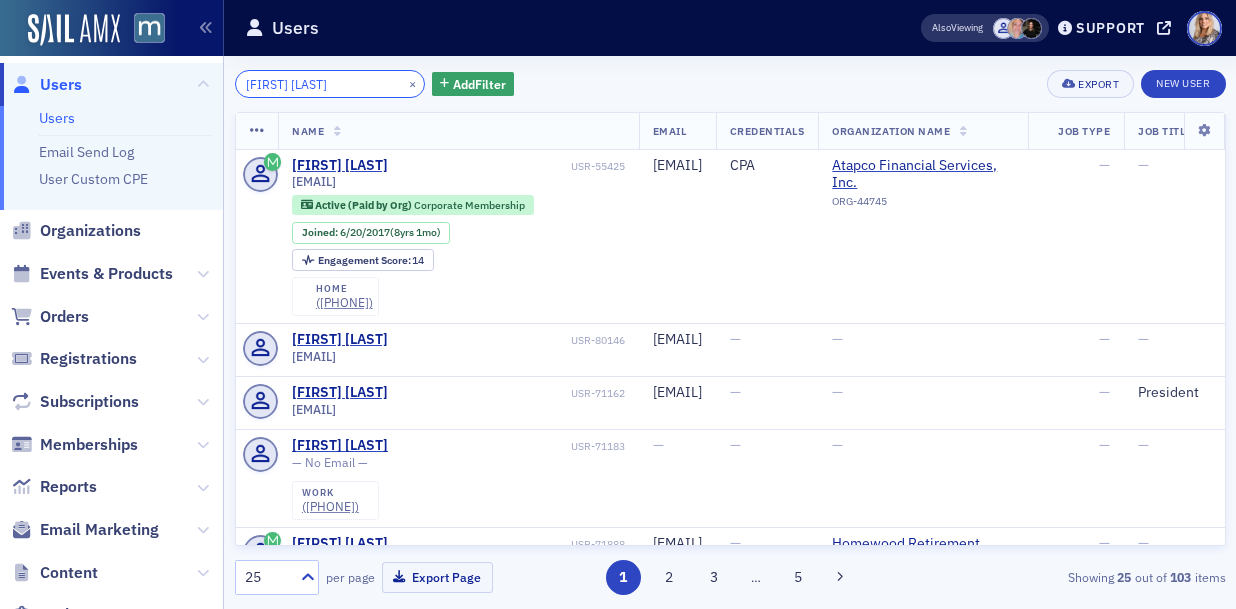 drag, startPoint x: 350, startPoint y: 91, endPoint x: 246, endPoint y: 88, distance: 104.04326 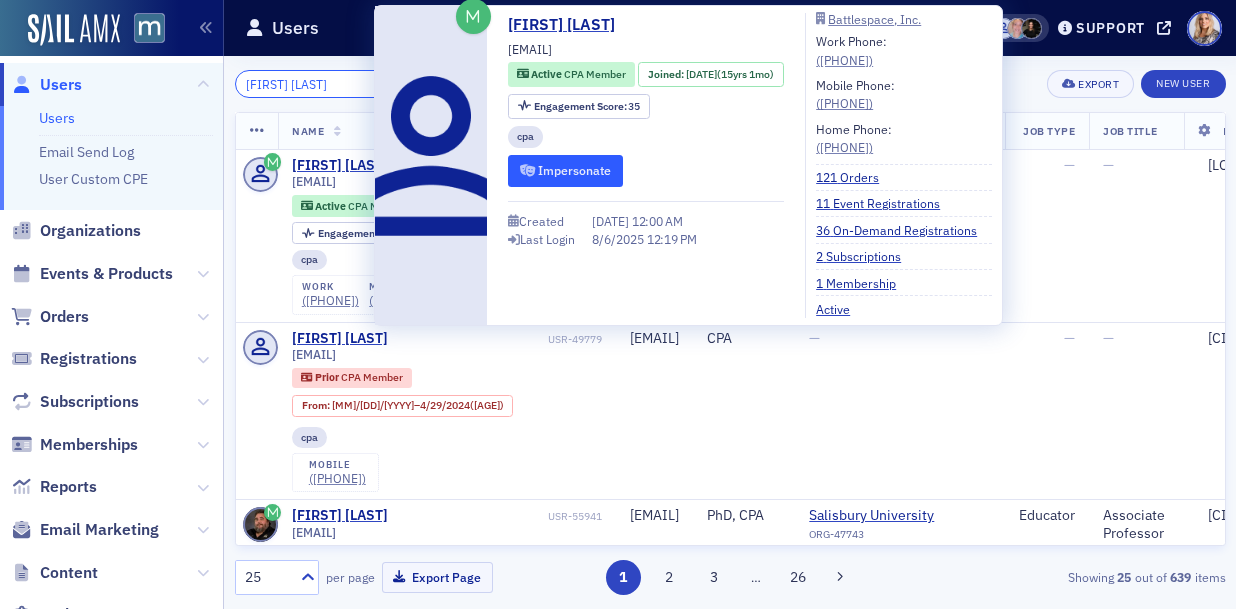 type on "David Levine" 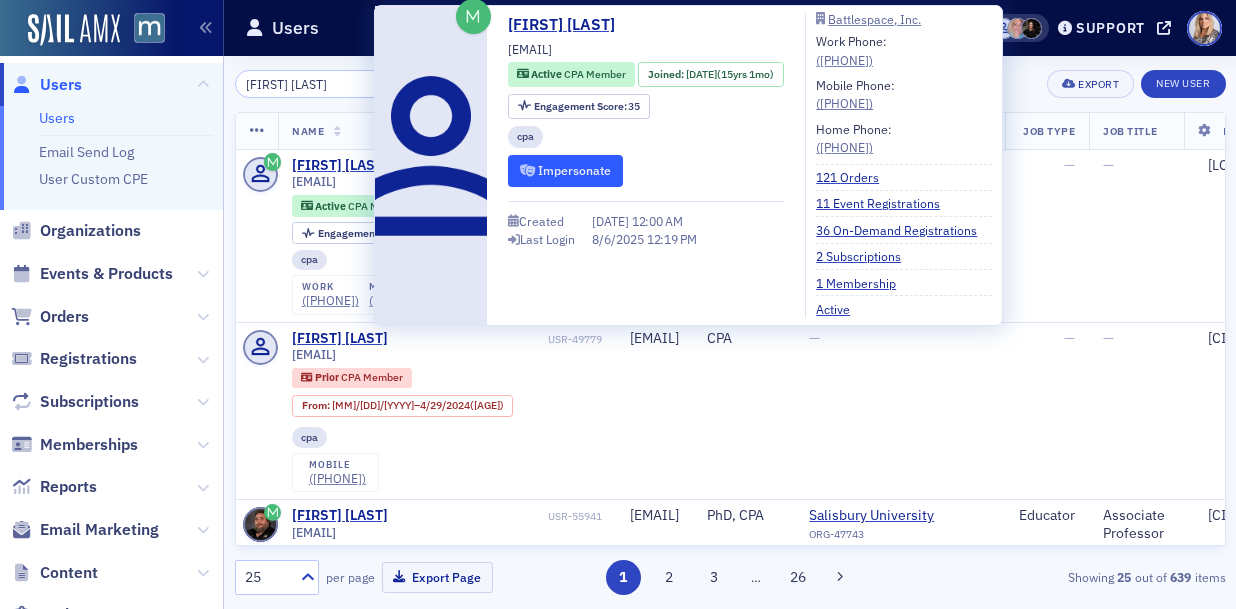 click on "Impersonate" at bounding box center (565, 170) 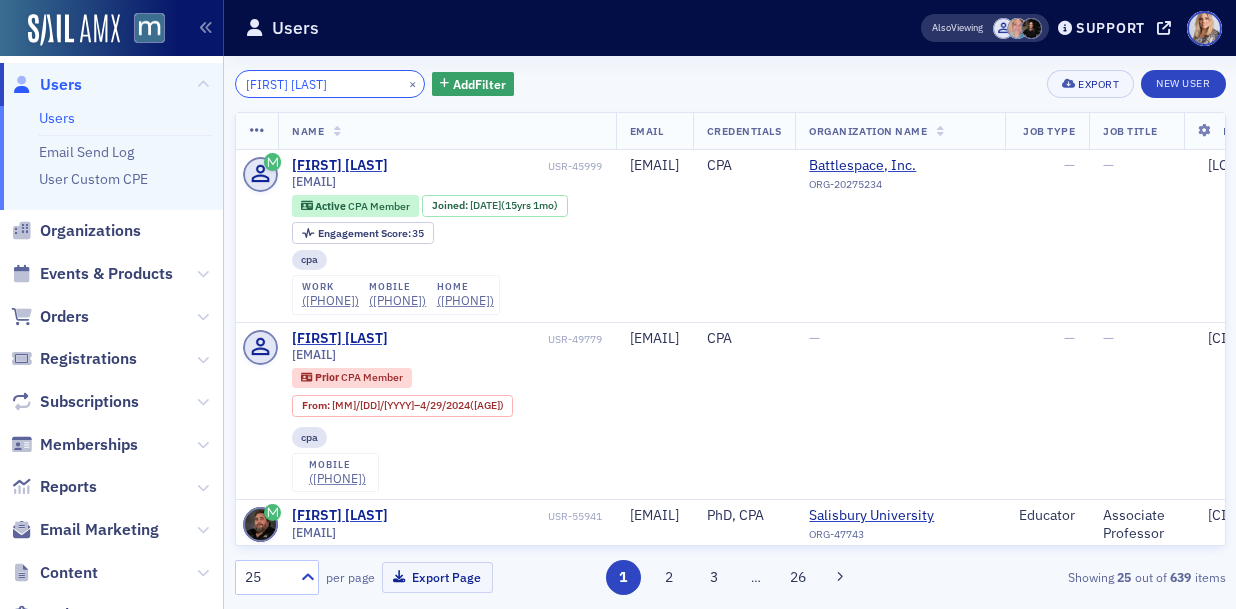 click on "David Levine" 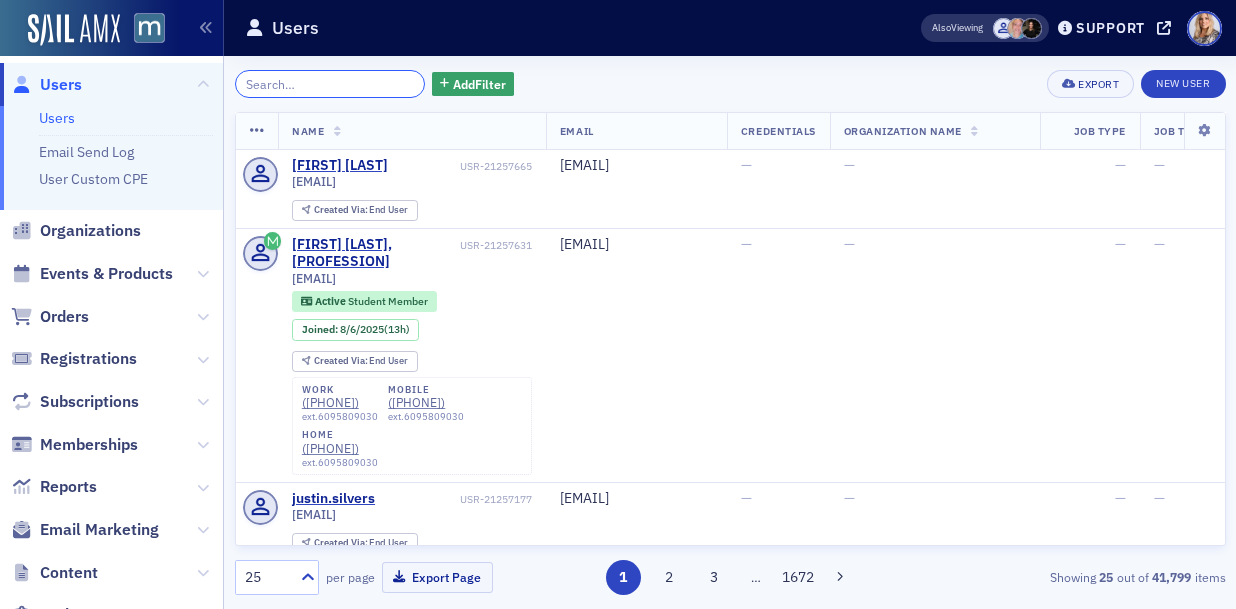 click 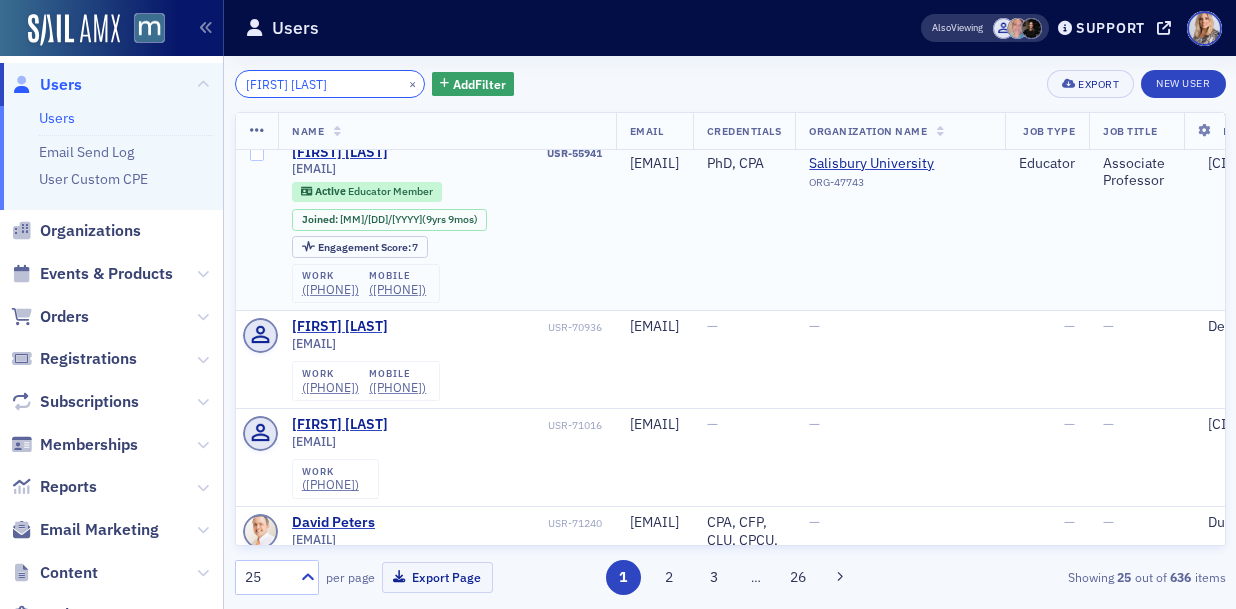 scroll, scrollTop: 0, scrollLeft: 0, axis: both 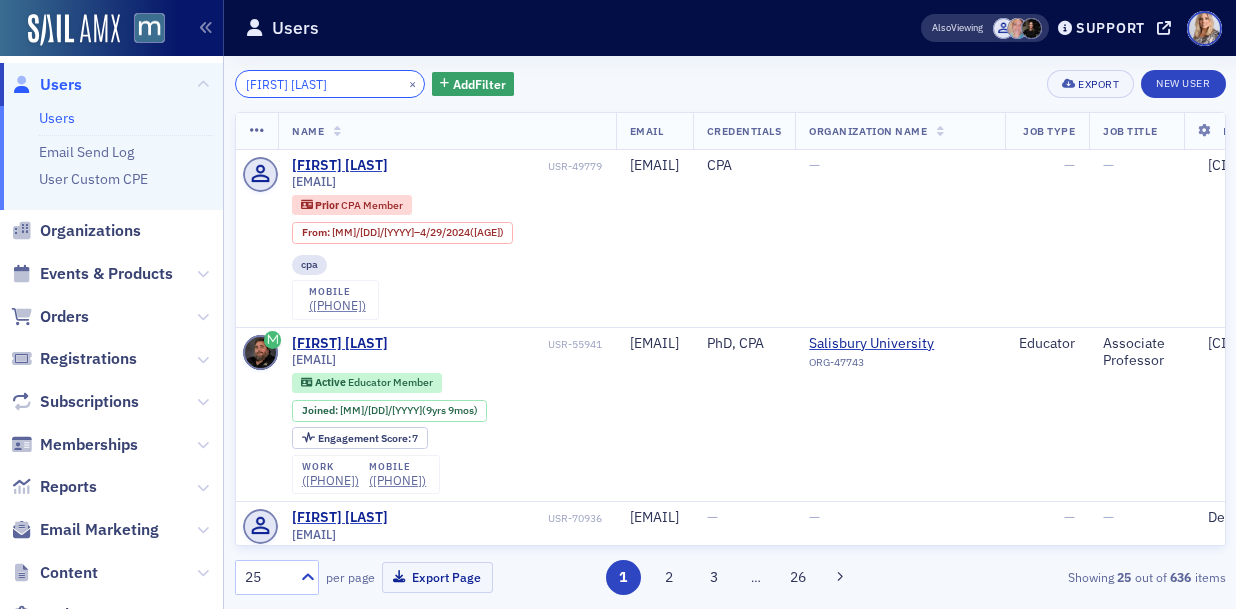 click on "David Devine" 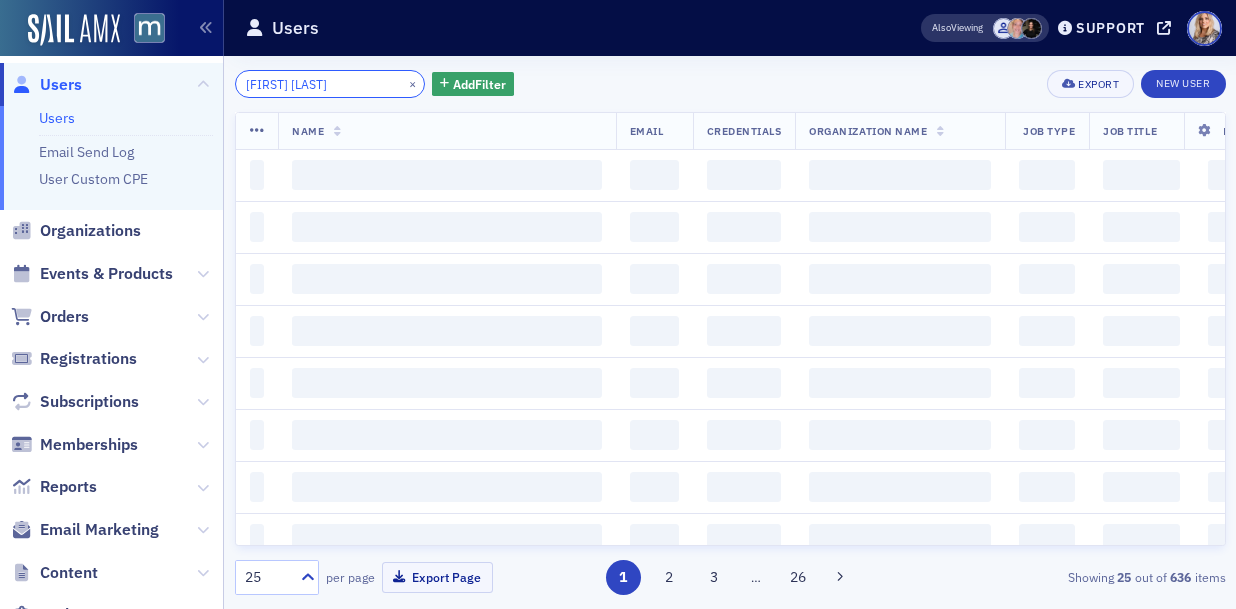 type on "David Levine" 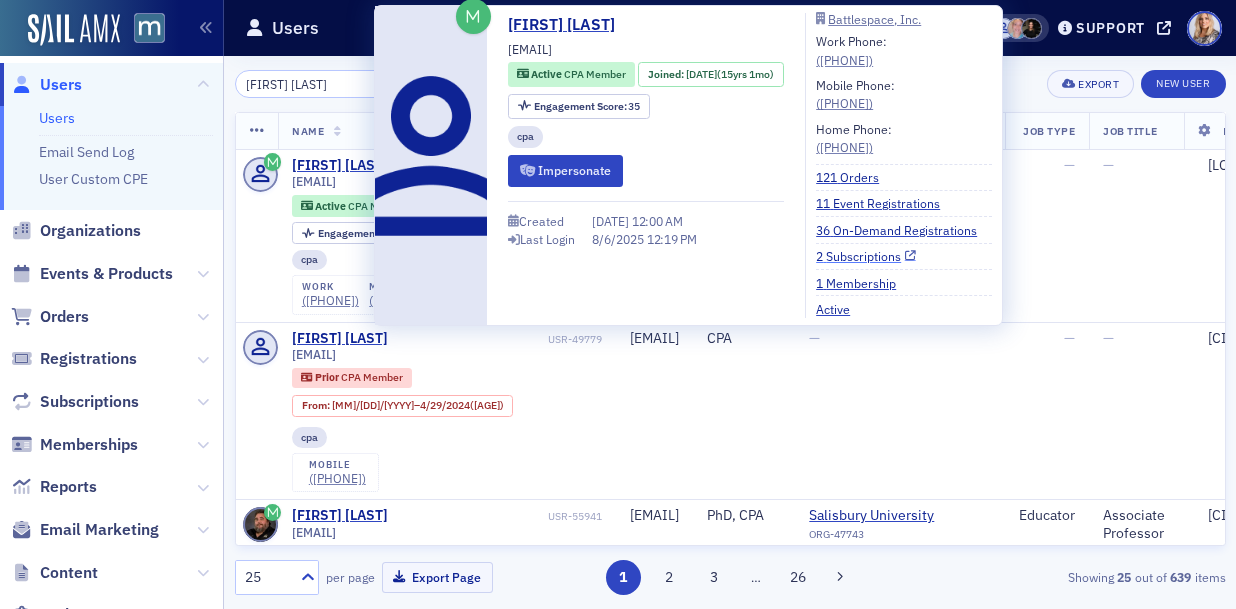 click on "2   Subscriptions" at bounding box center [866, 256] 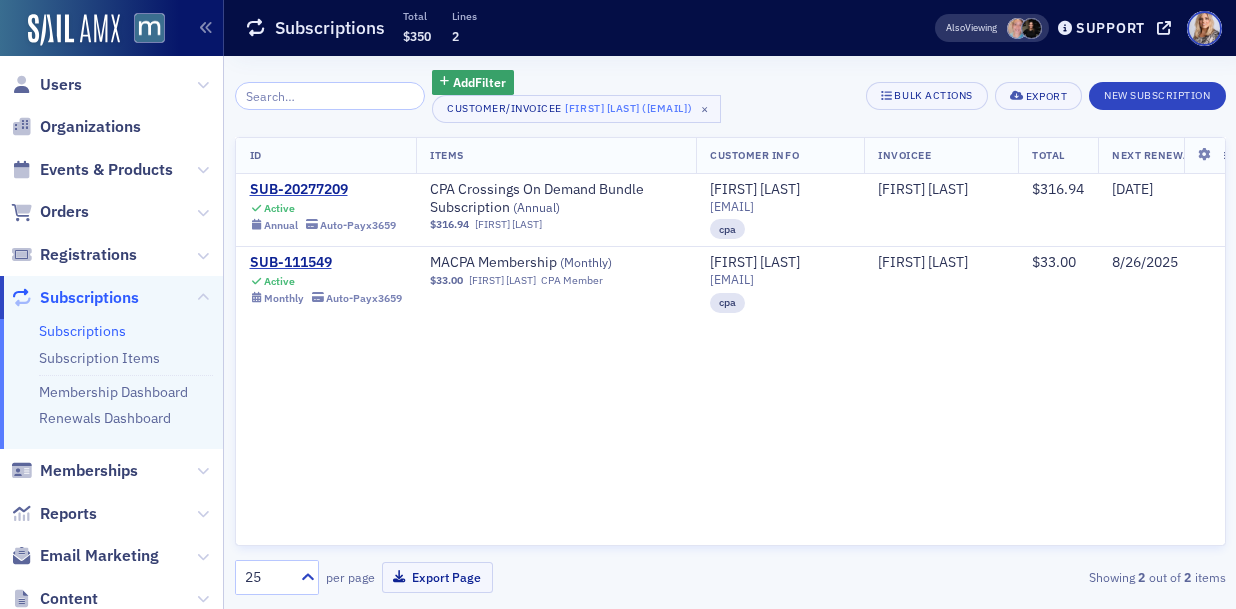 scroll, scrollTop: 0, scrollLeft: 0, axis: both 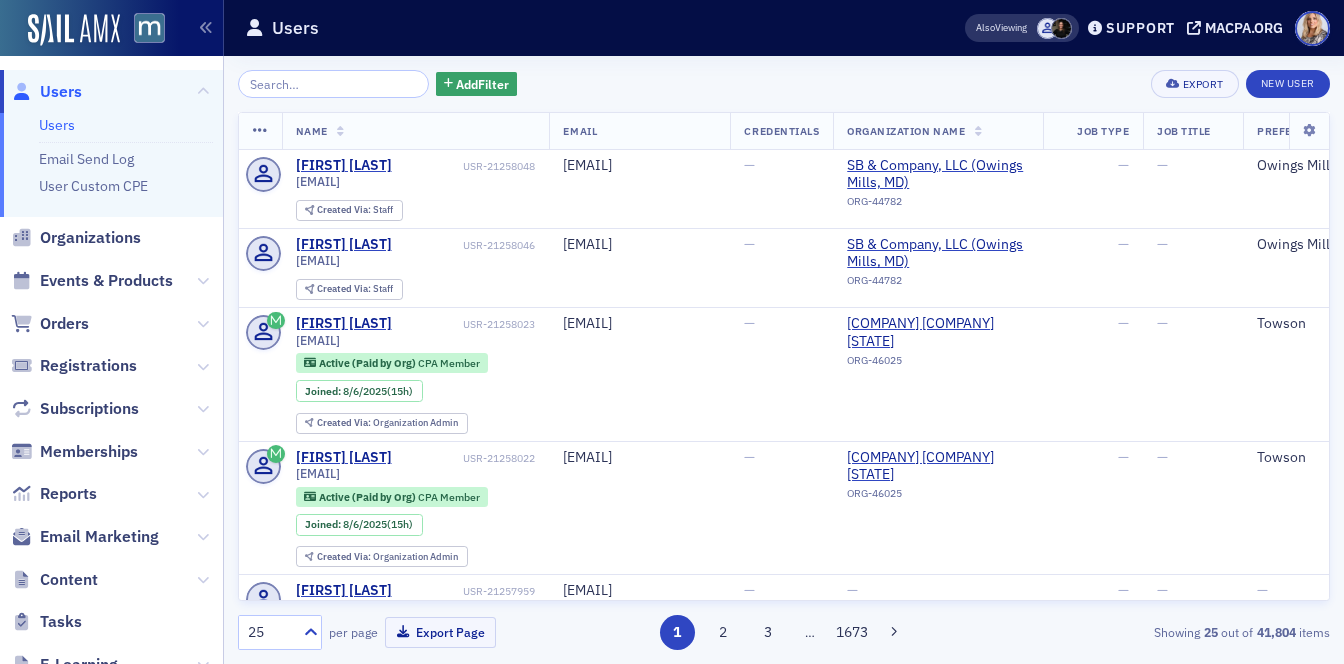 click 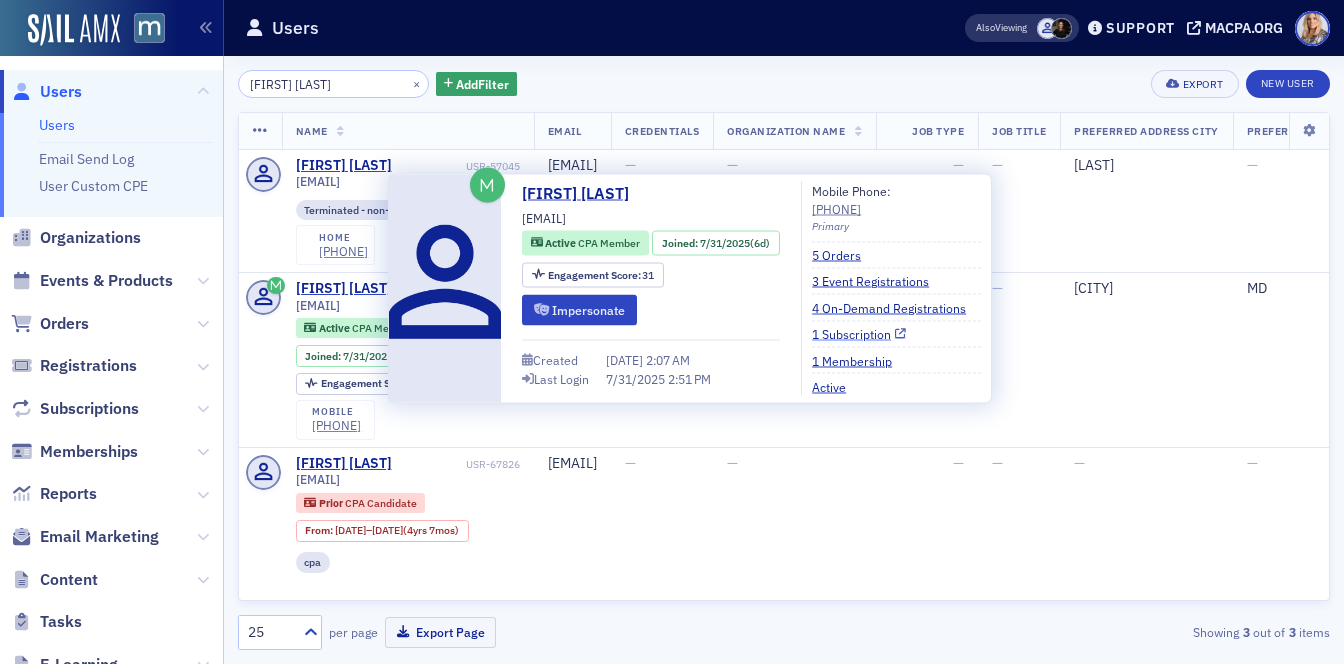 type on "Celeste solid" 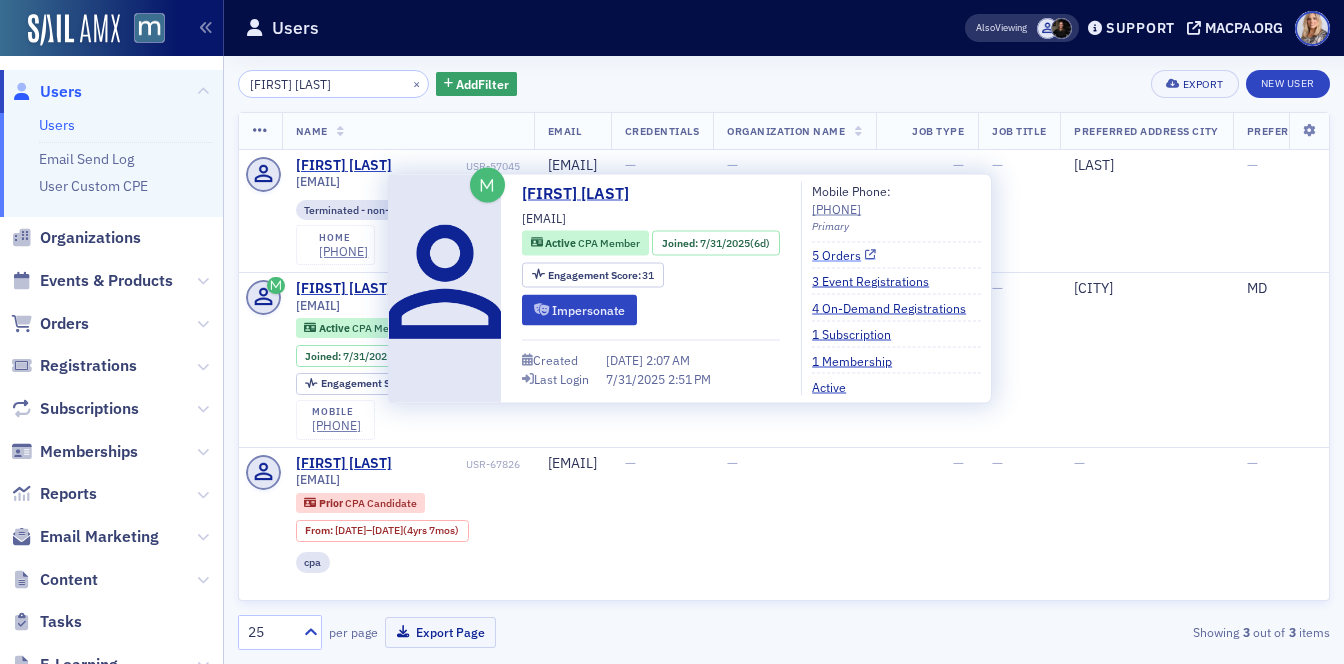 click on "5   Orders" at bounding box center (844, 255) 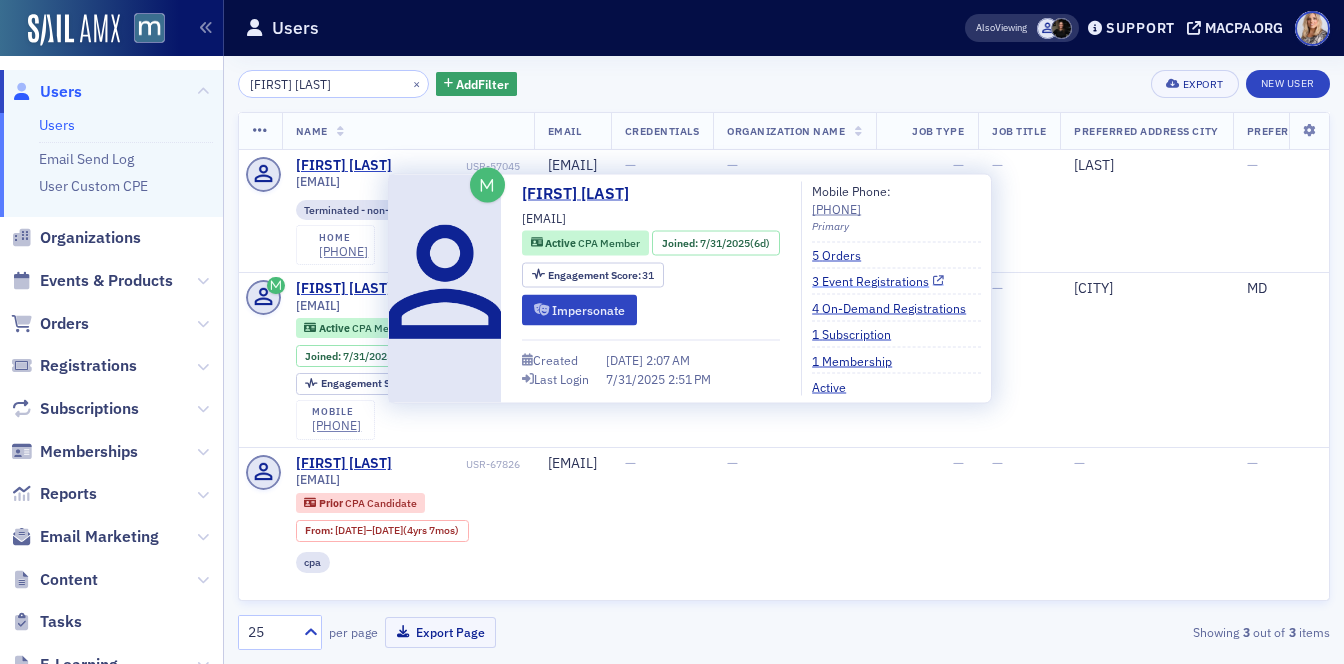 click on "3   Event Registrations" at bounding box center [878, 281] 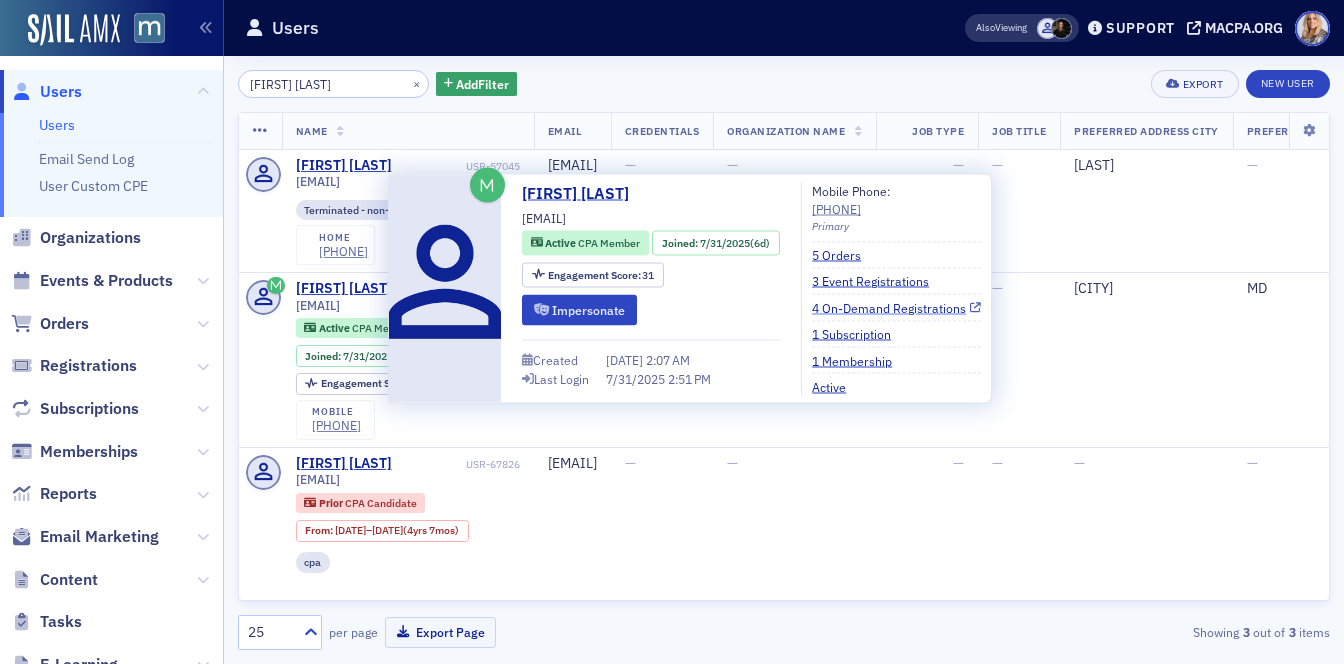 click on "4   On-Demand Registrations" at bounding box center [896, 307] 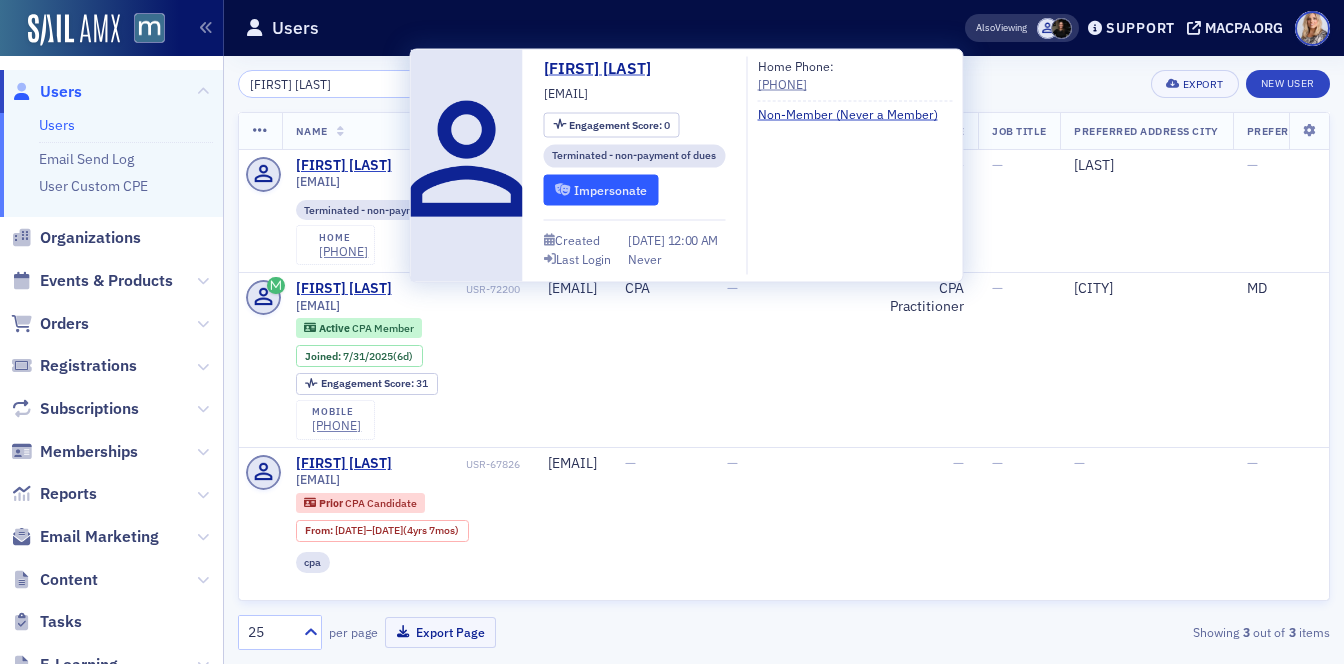 click on "Impersonate" at bounding box center [601, 189] 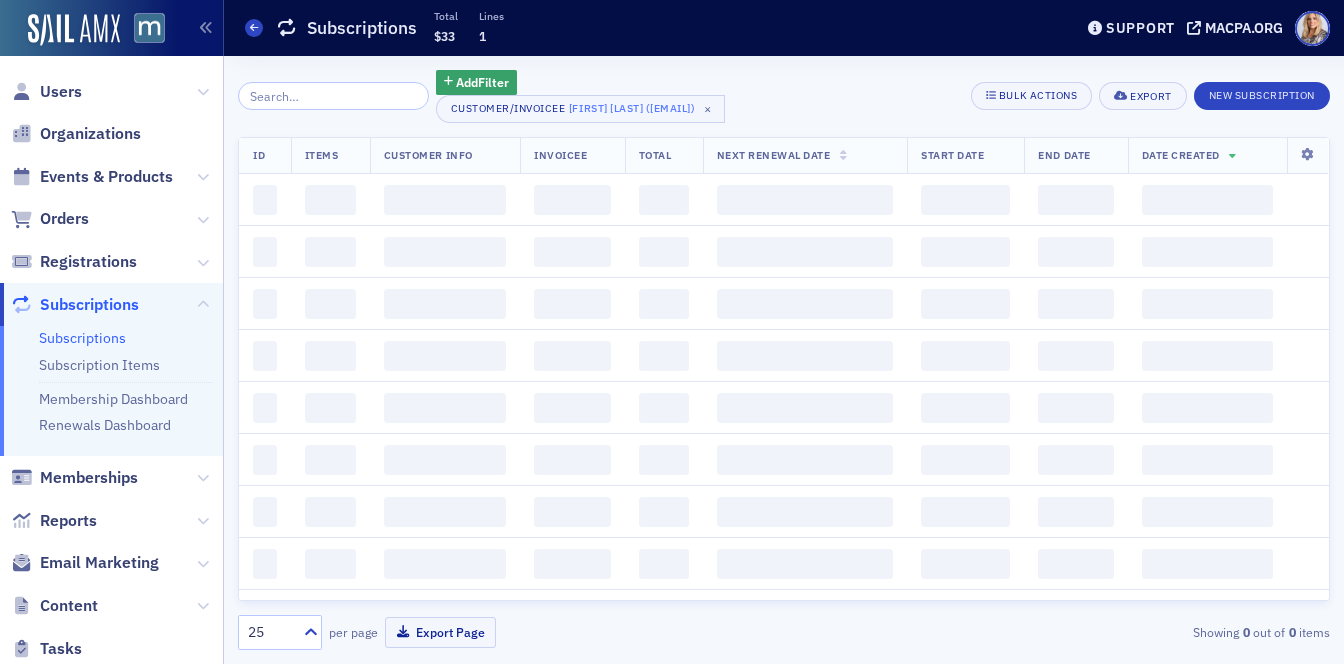 scroll, scrollTop: 0, scrollLeft: 0, axis: both 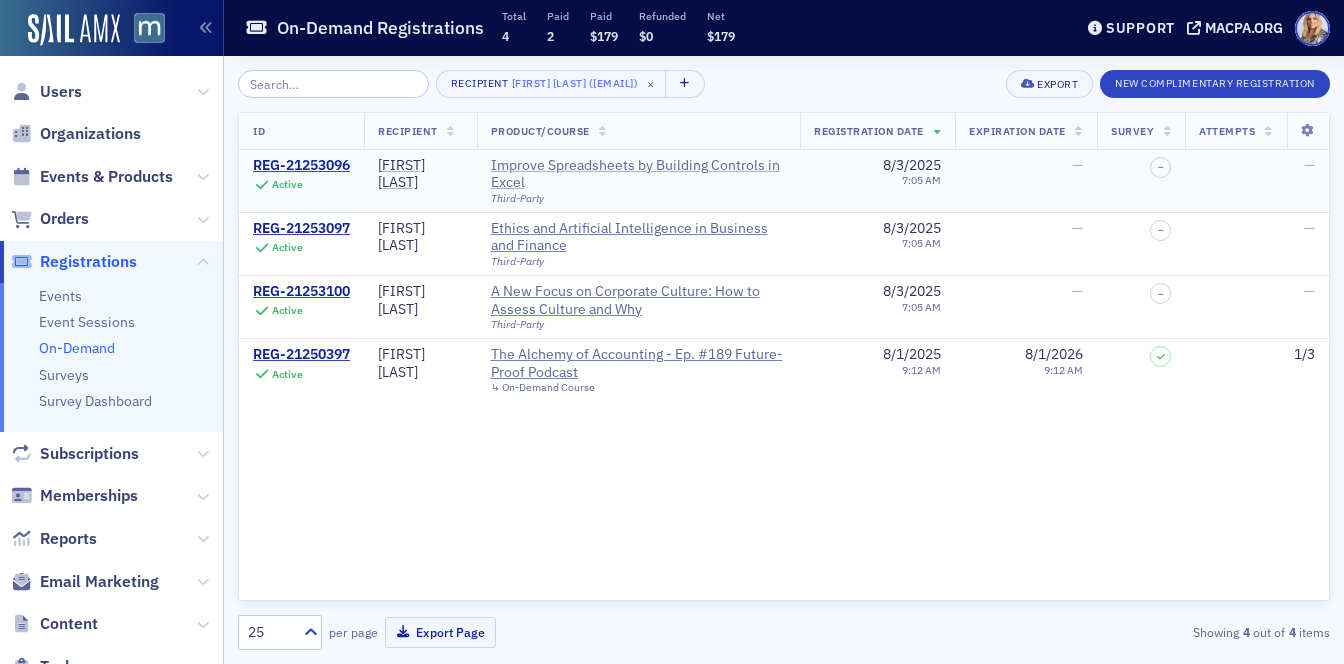 click on "Improve Spreadsheets by Building Controls in Excel" 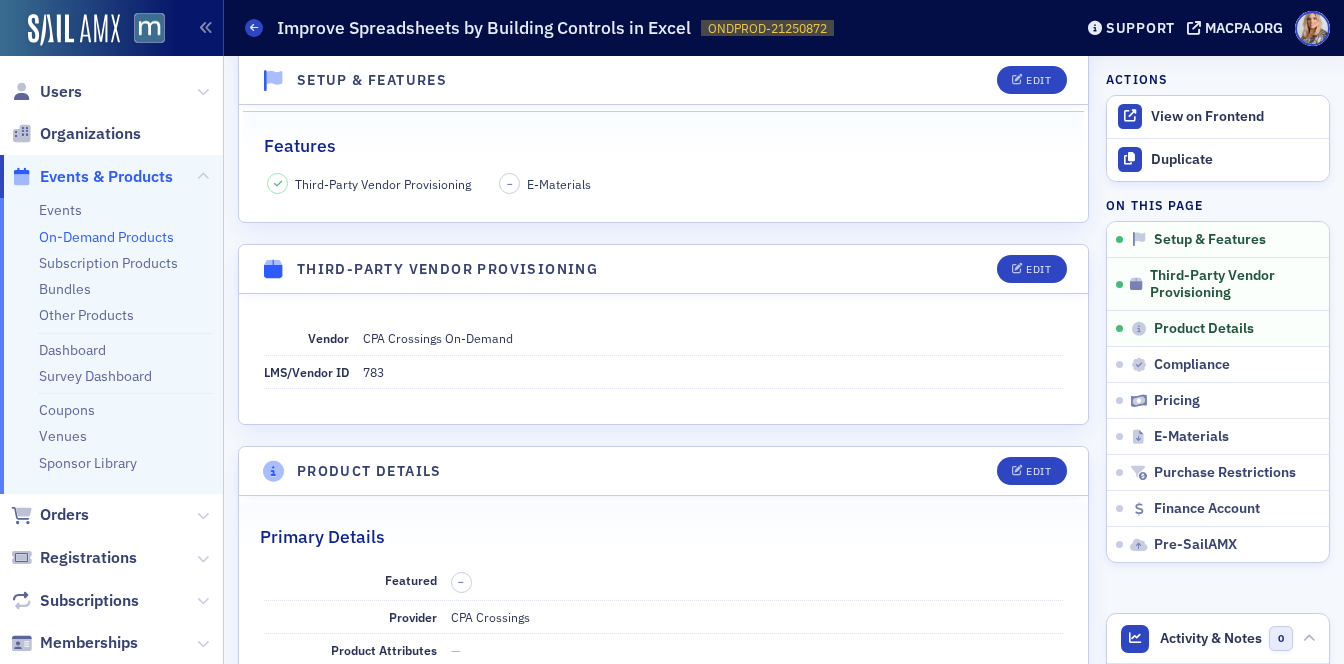 scroll, scrollTop: 0, scrollLeft: 0, axis: both 